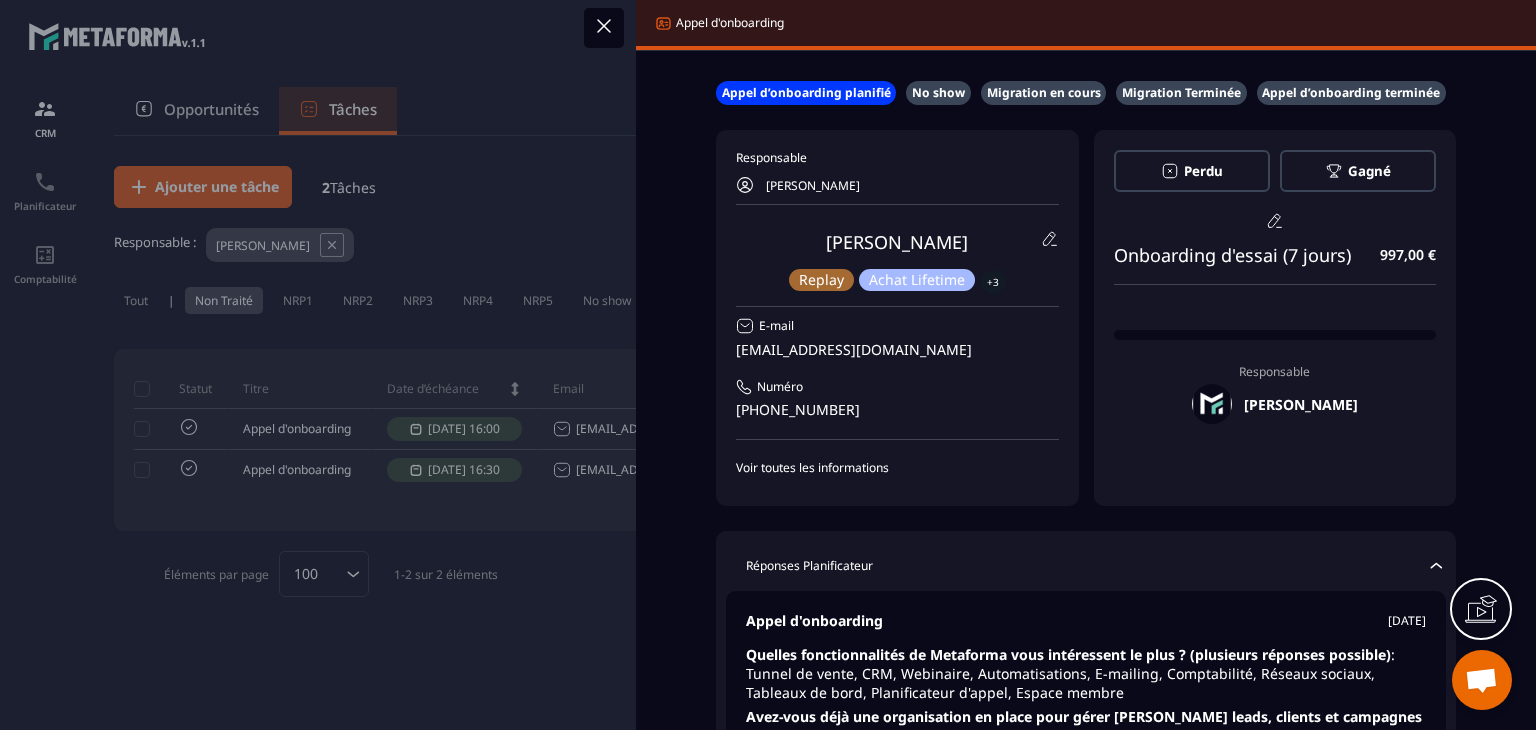 scroll, scrollTop: 0, scrollLeft: 0, axis: both 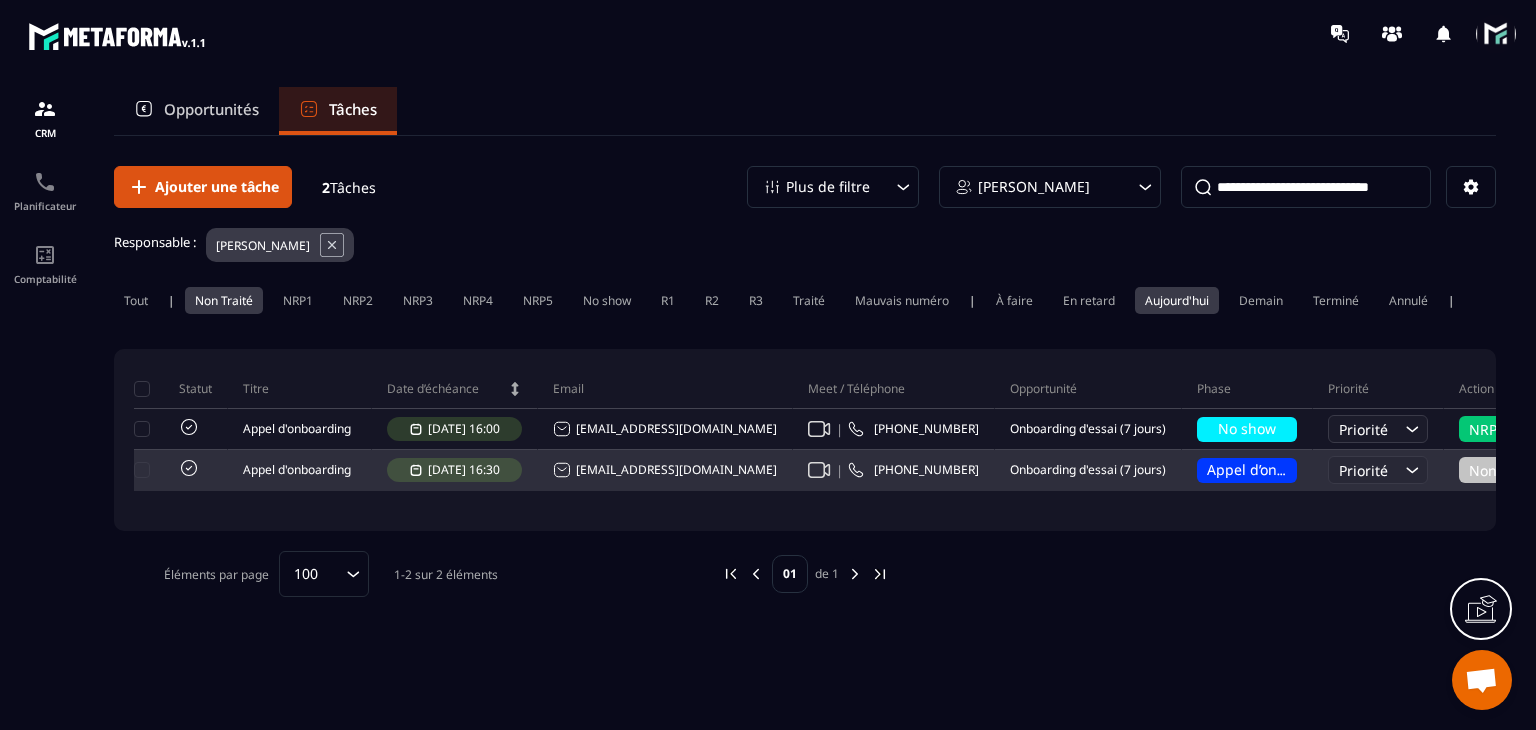click on "| [PHONE_NUMBER]" at bounding box center [894, 471] 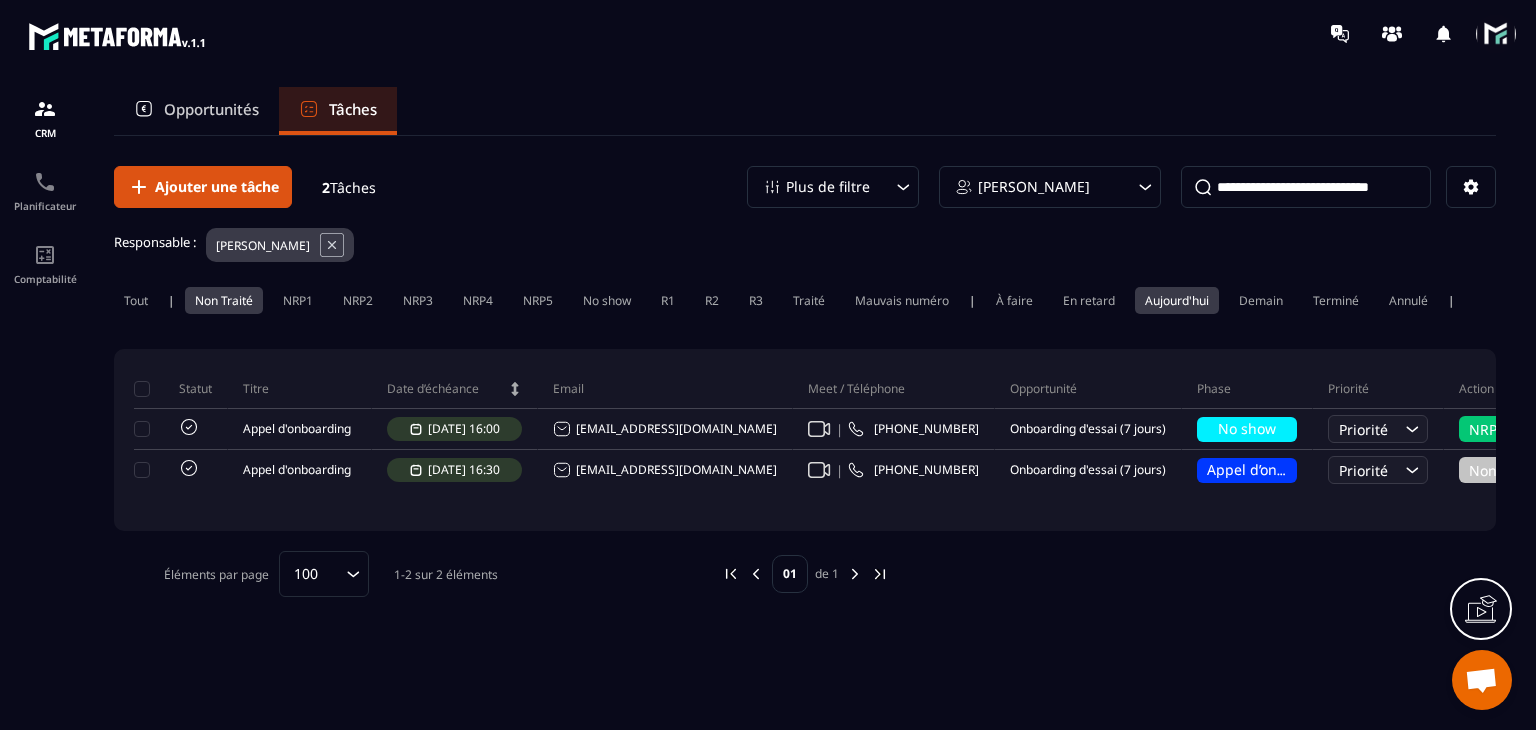 click at bounding box center [1496, 34] 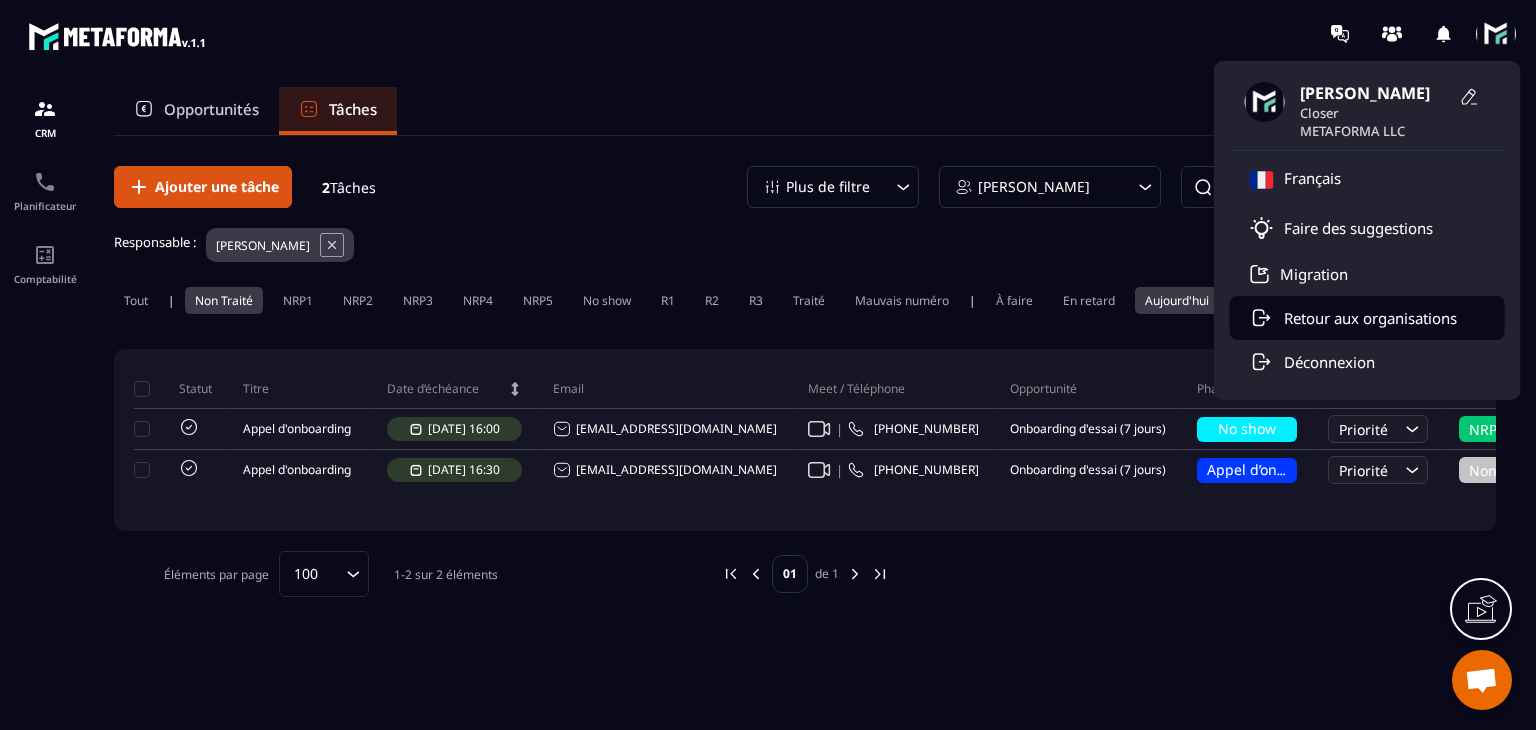 click on "Retour aux organisations" at bounding box center [1367, 318] 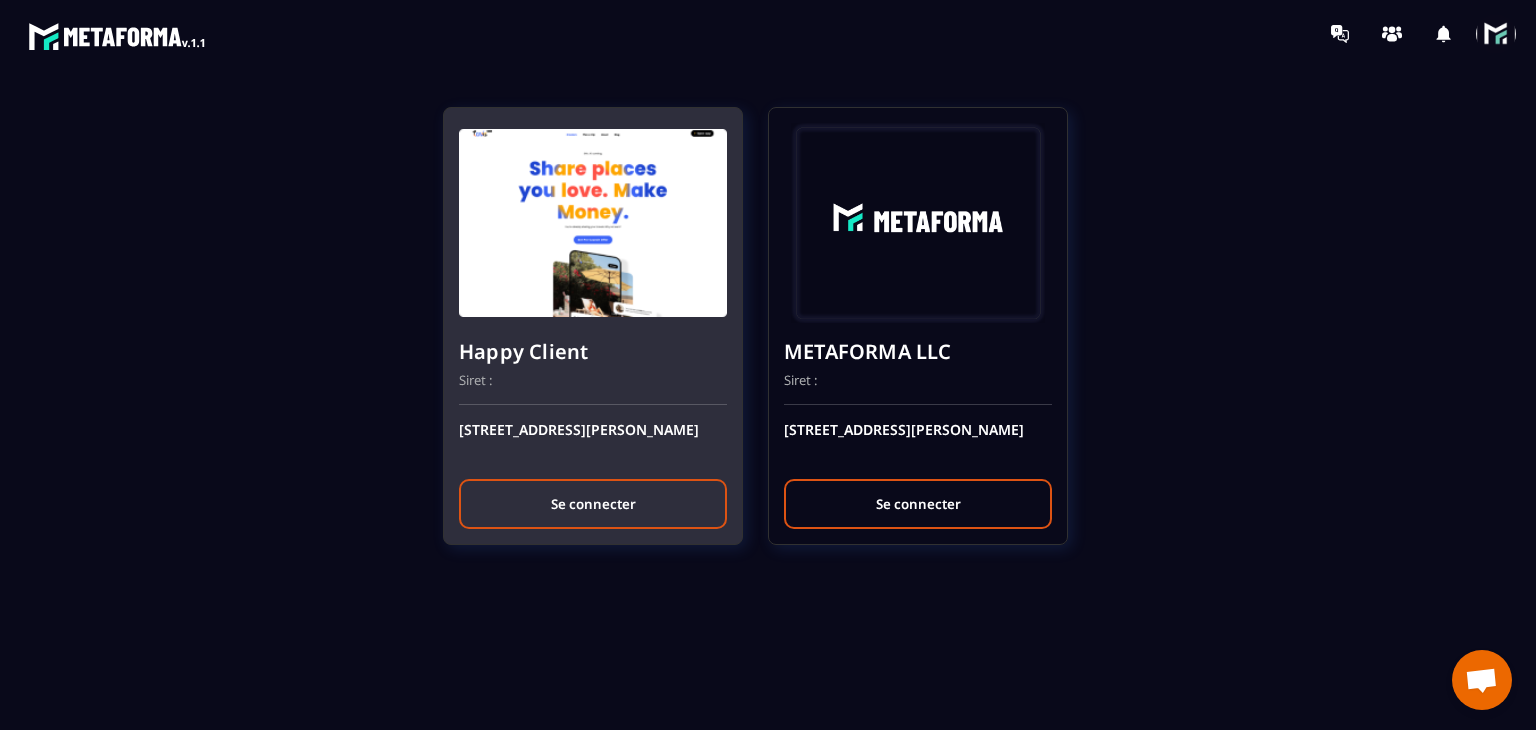 click on "Se connecter" at bounding box center (593, 504) 